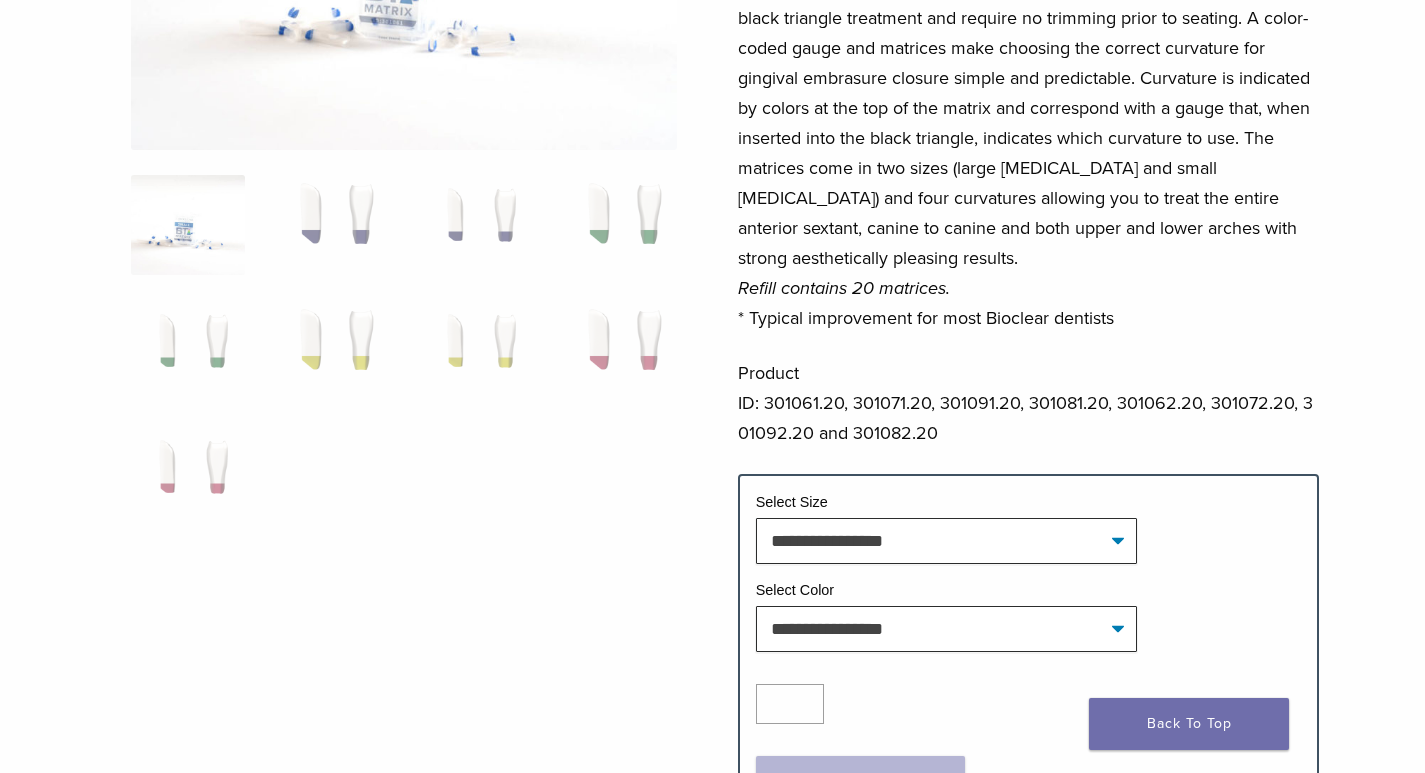 scroll, scrollTop: 400, scrollLeft: 0, axis: vertical 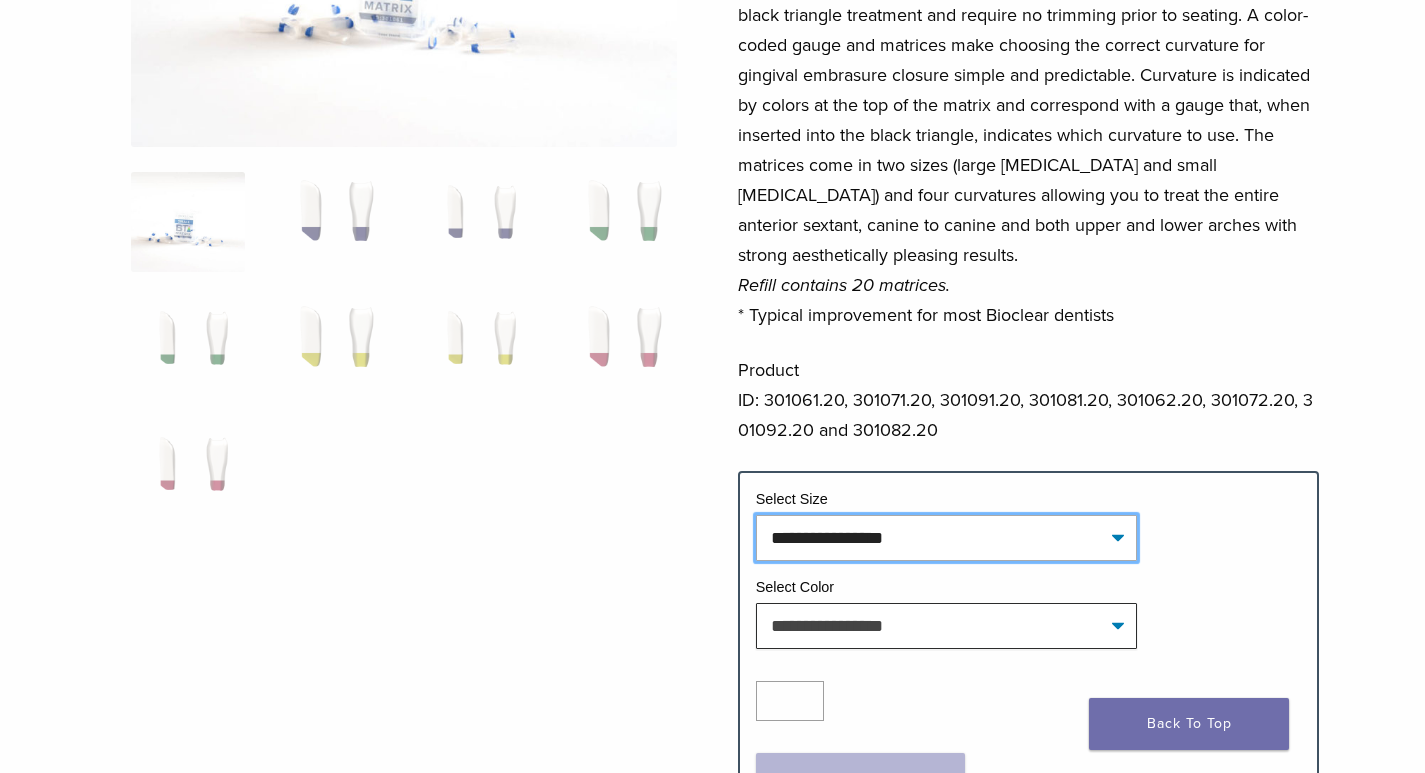 click on "**********" 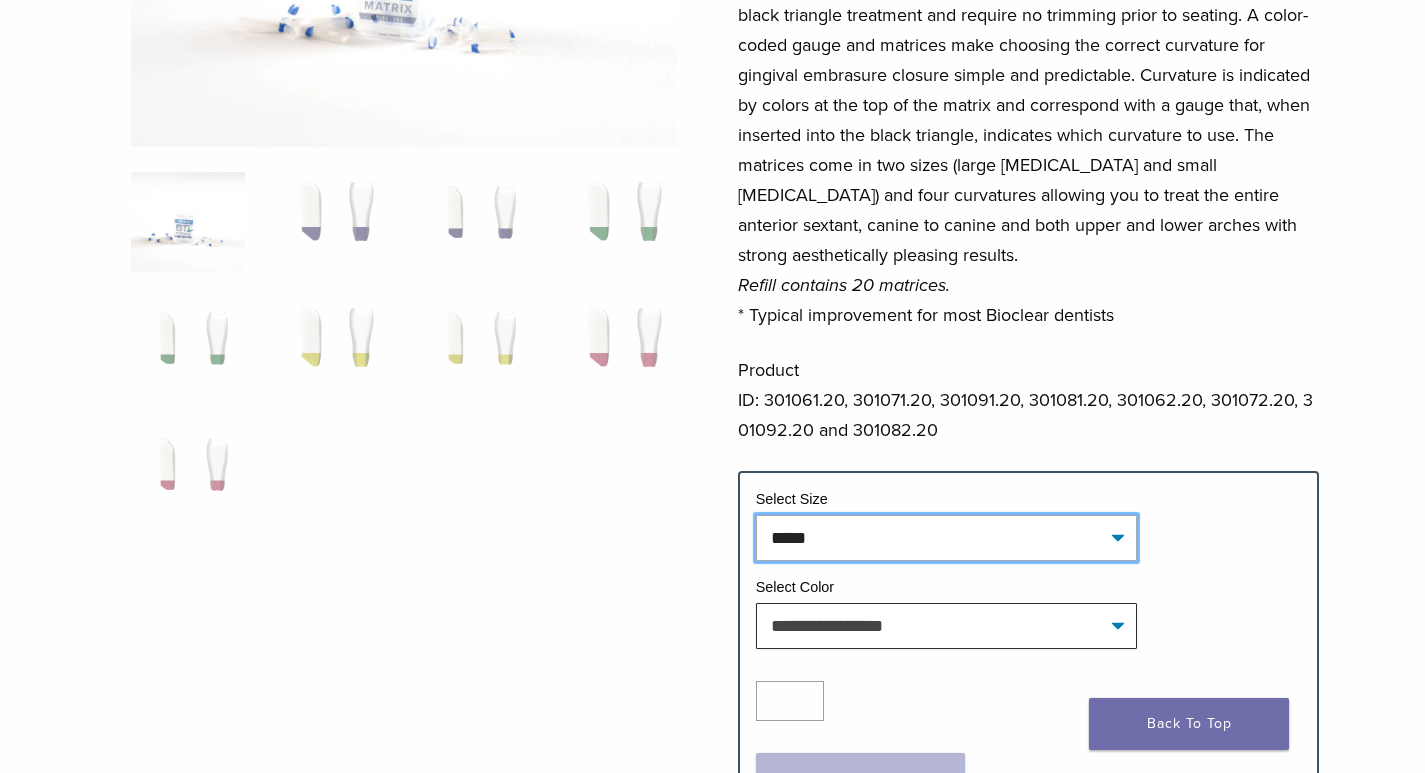 click on "**********" 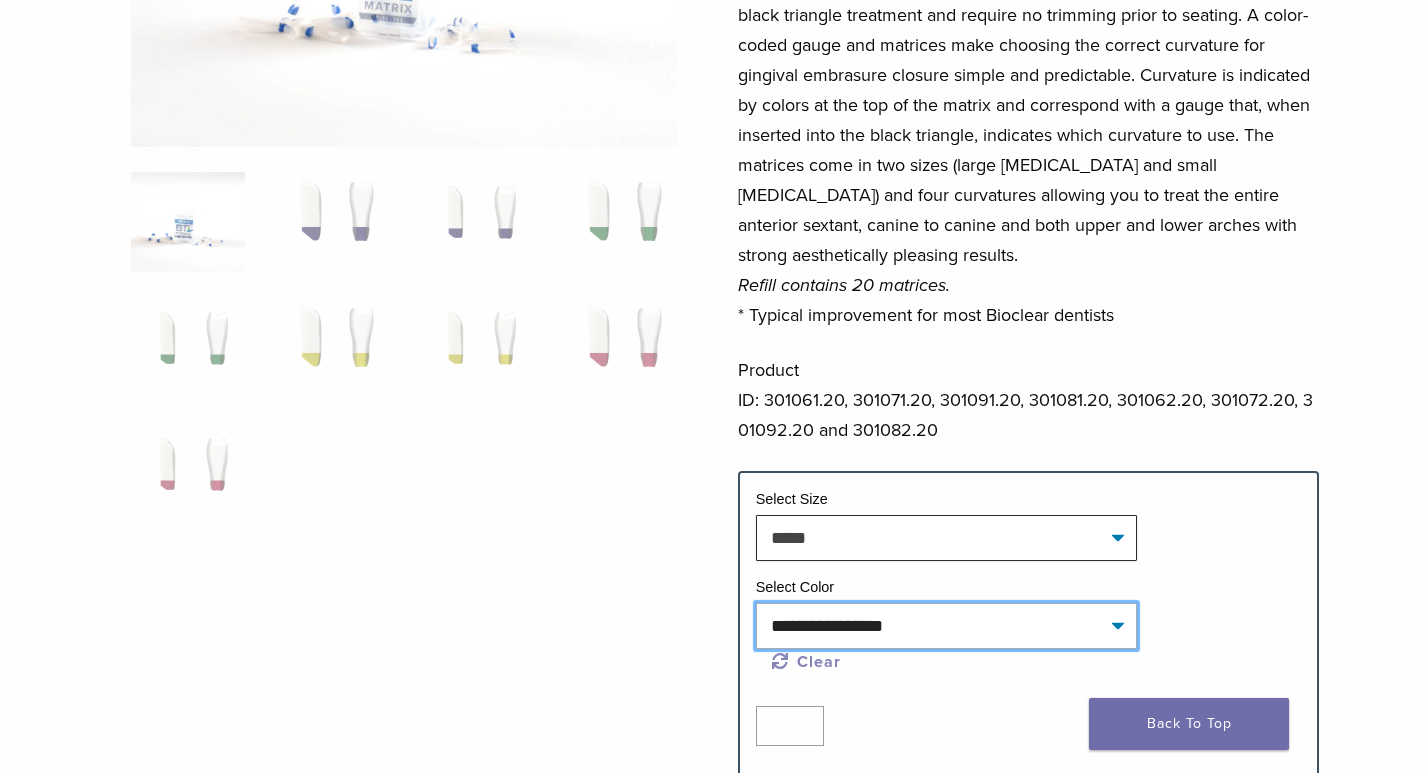 click on "**********" 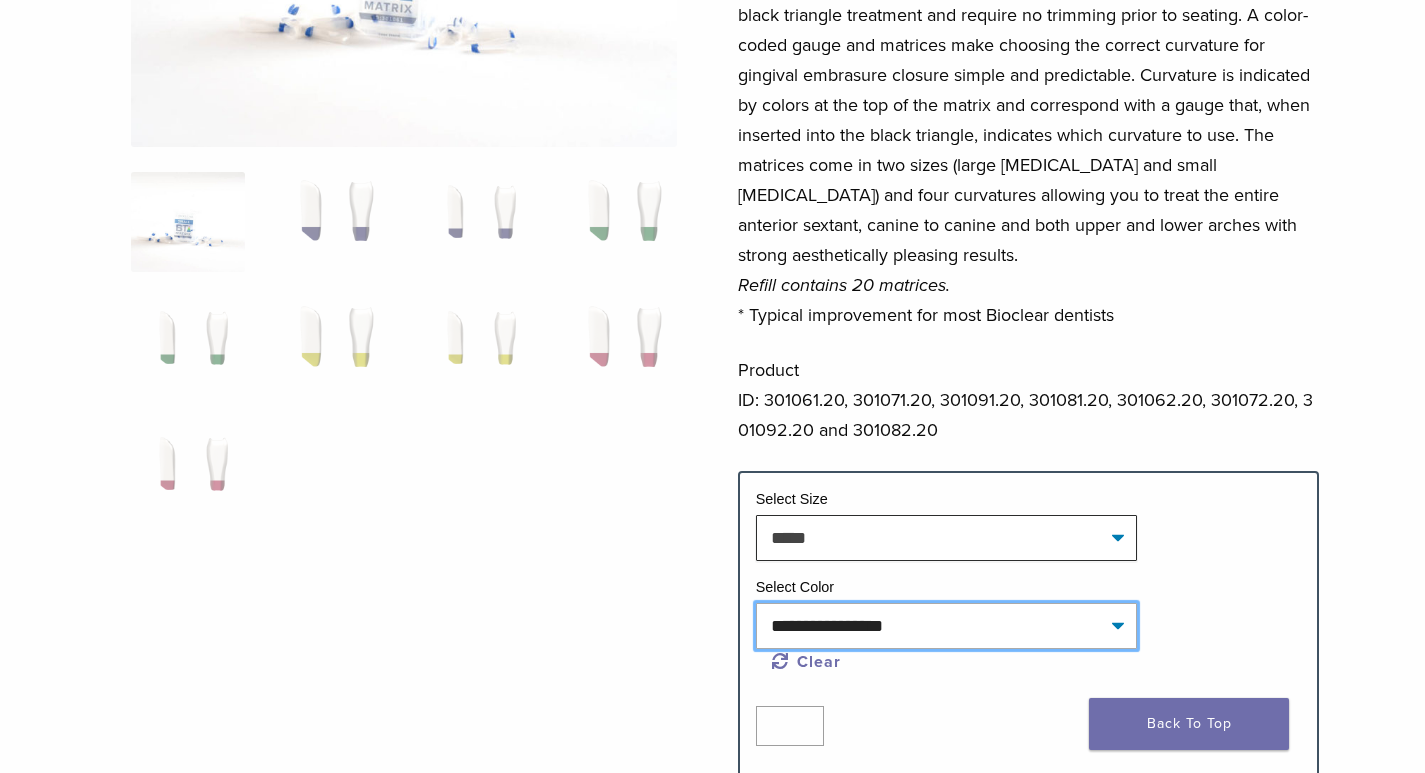 select on "****" 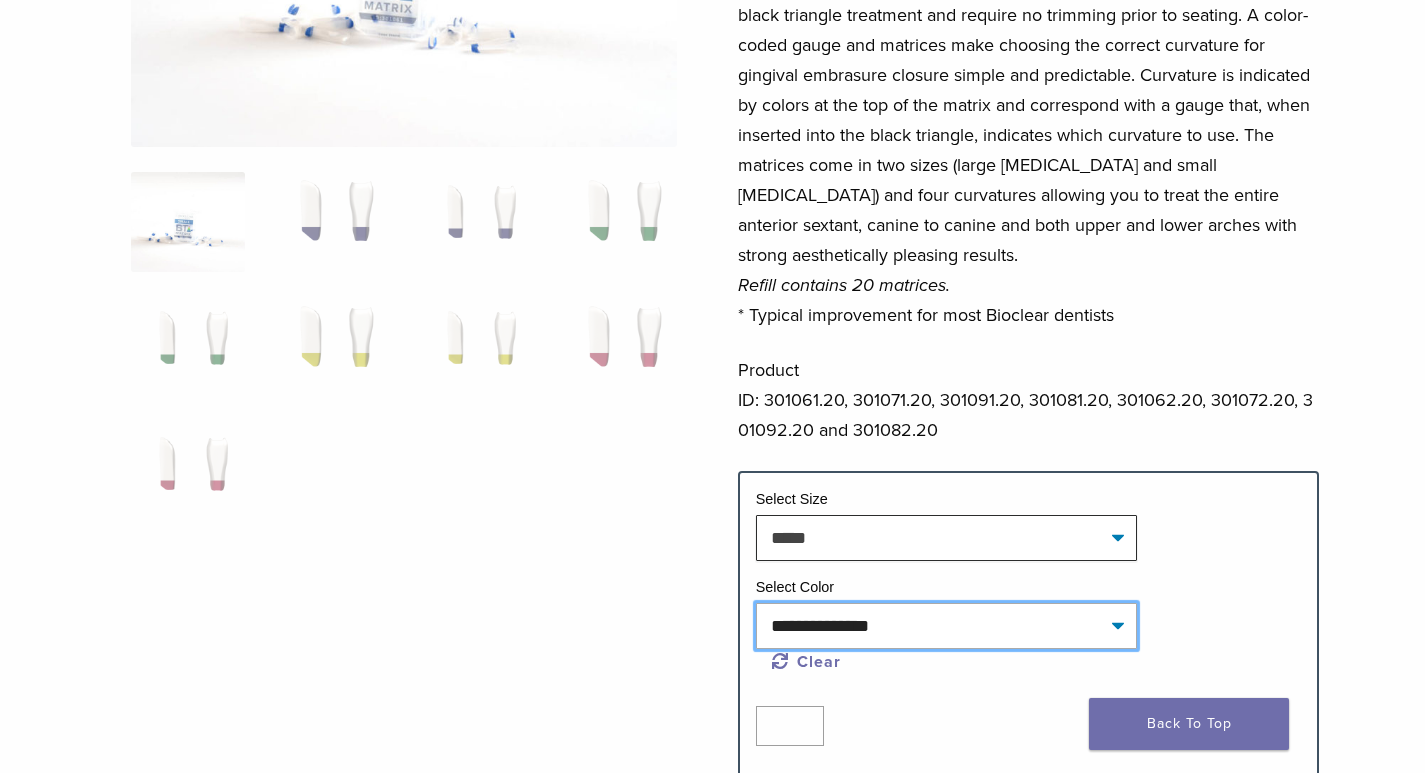 click on "**********" 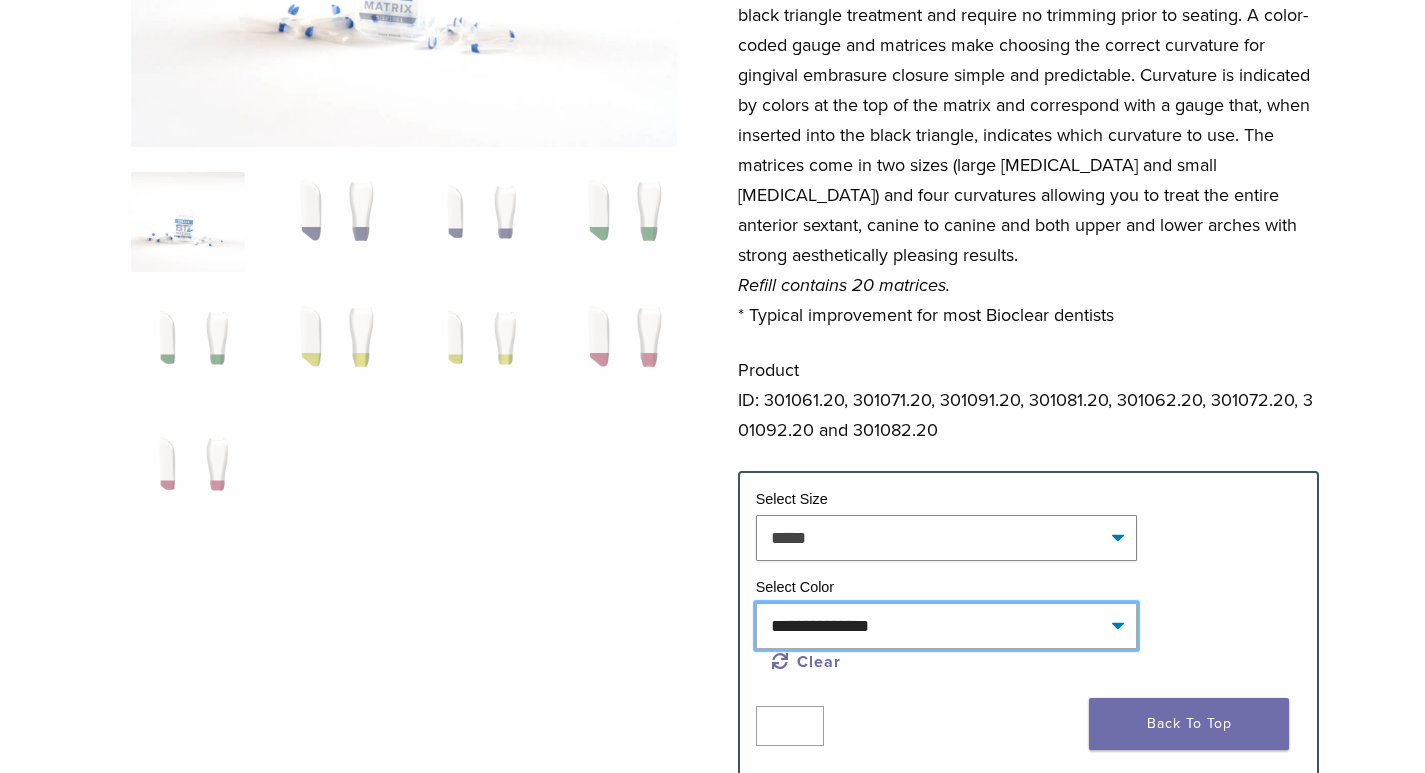 select on "*****" 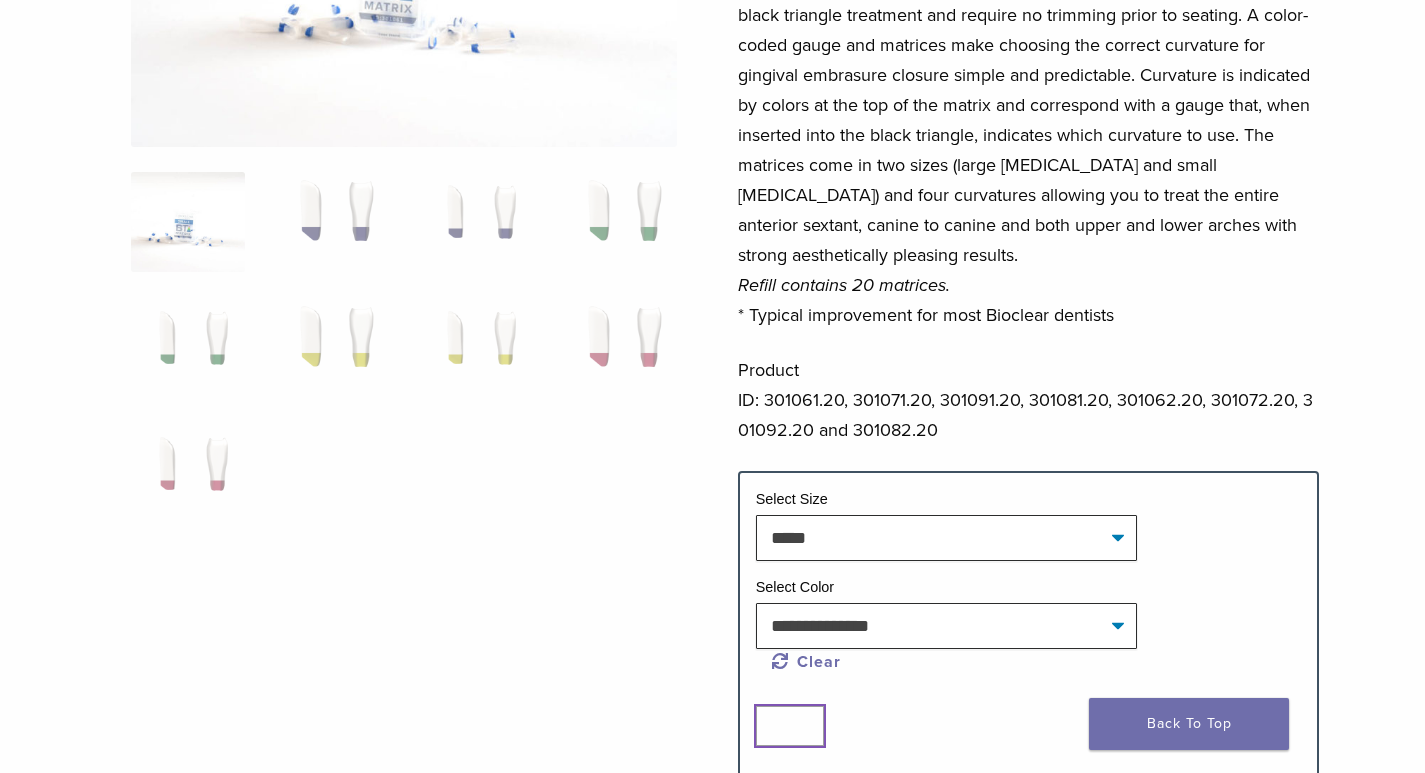 click on "*" 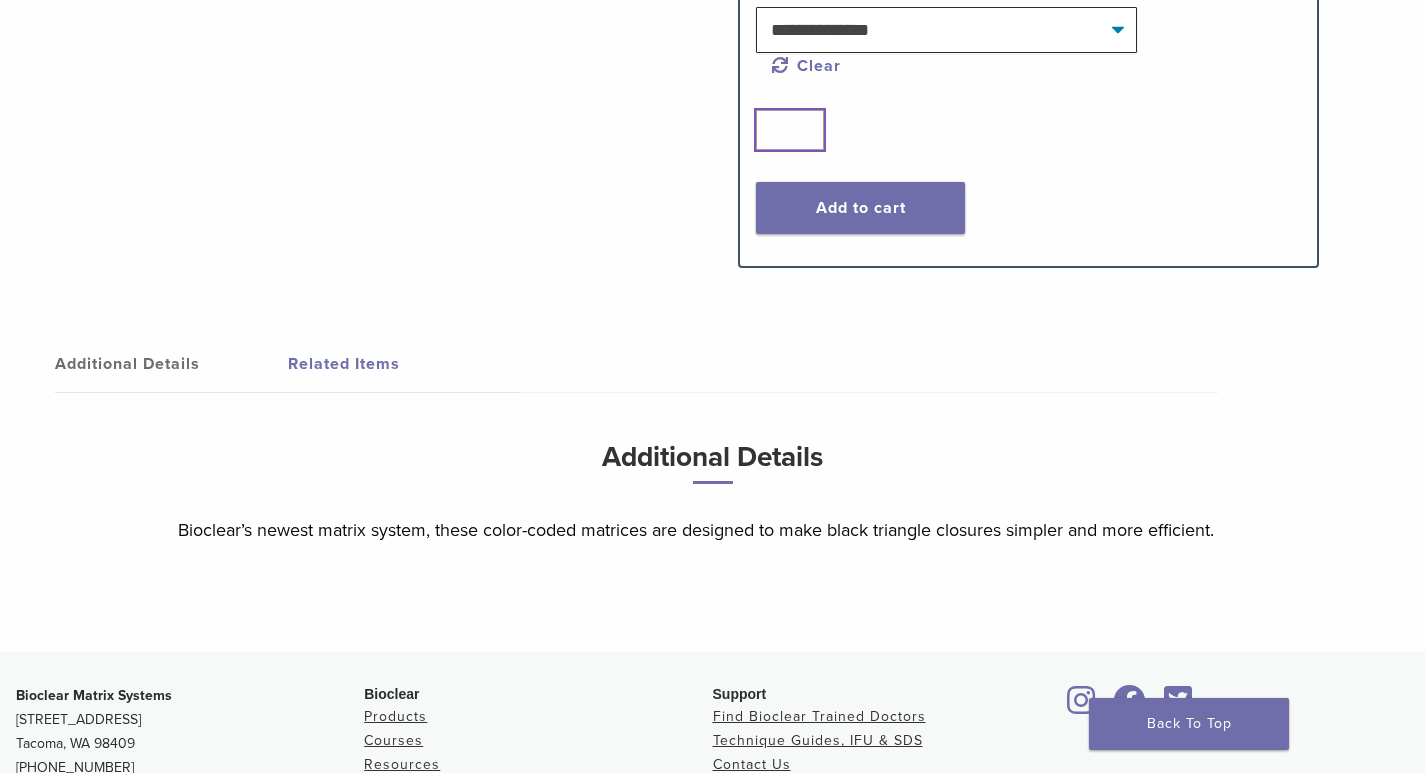 scroll, scrollTop: 1000, scrollLeft: 0, axis: vertical 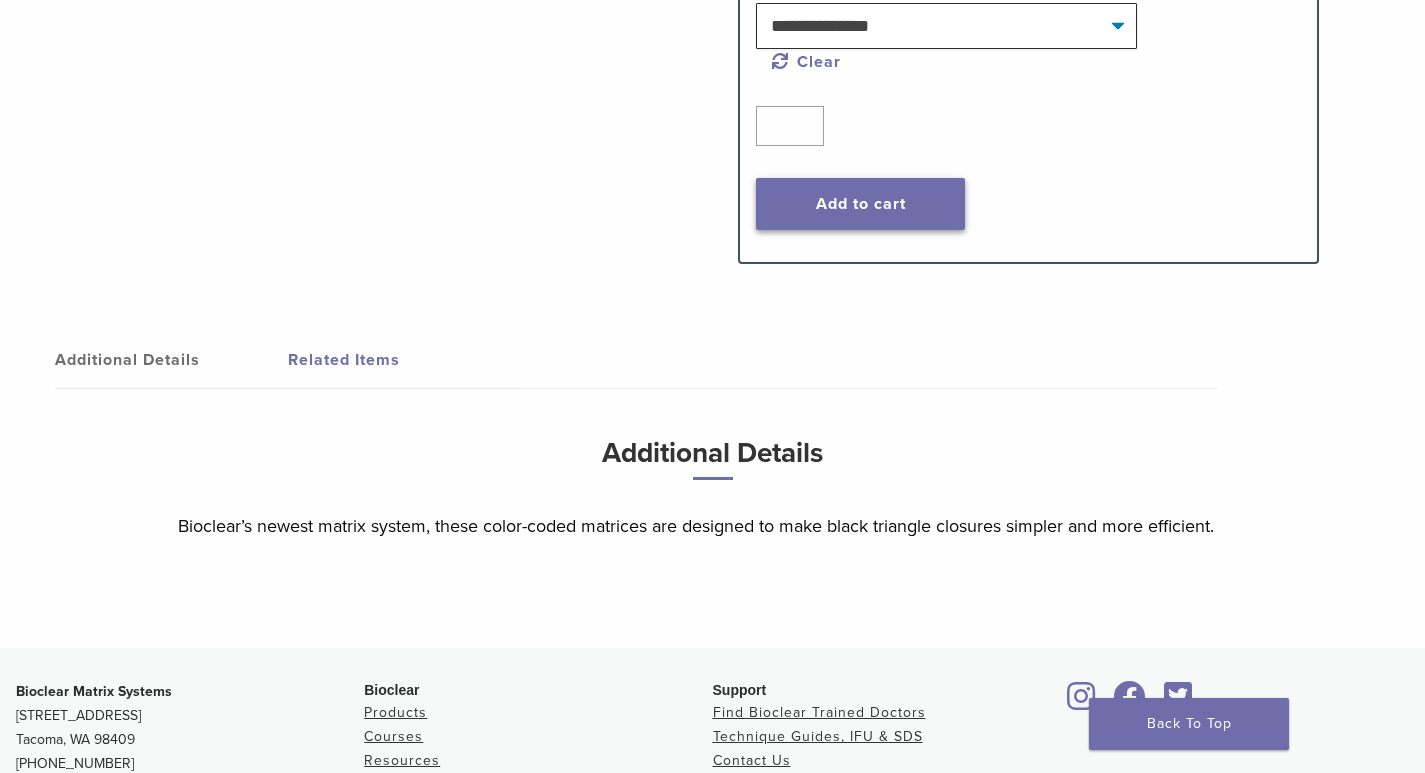 click on "Add to cart" 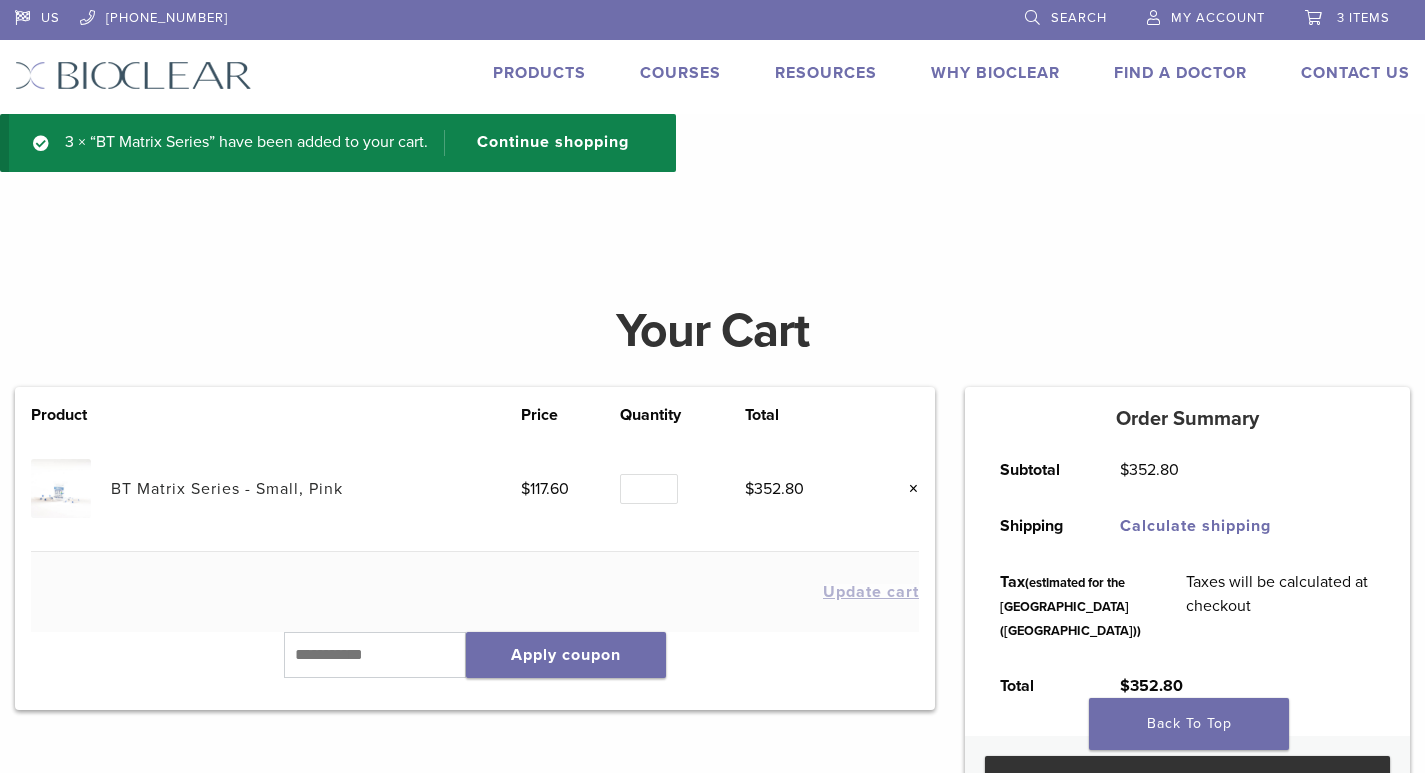 scroll, scrollTop: 0, scrollLeft: 0, axis: both 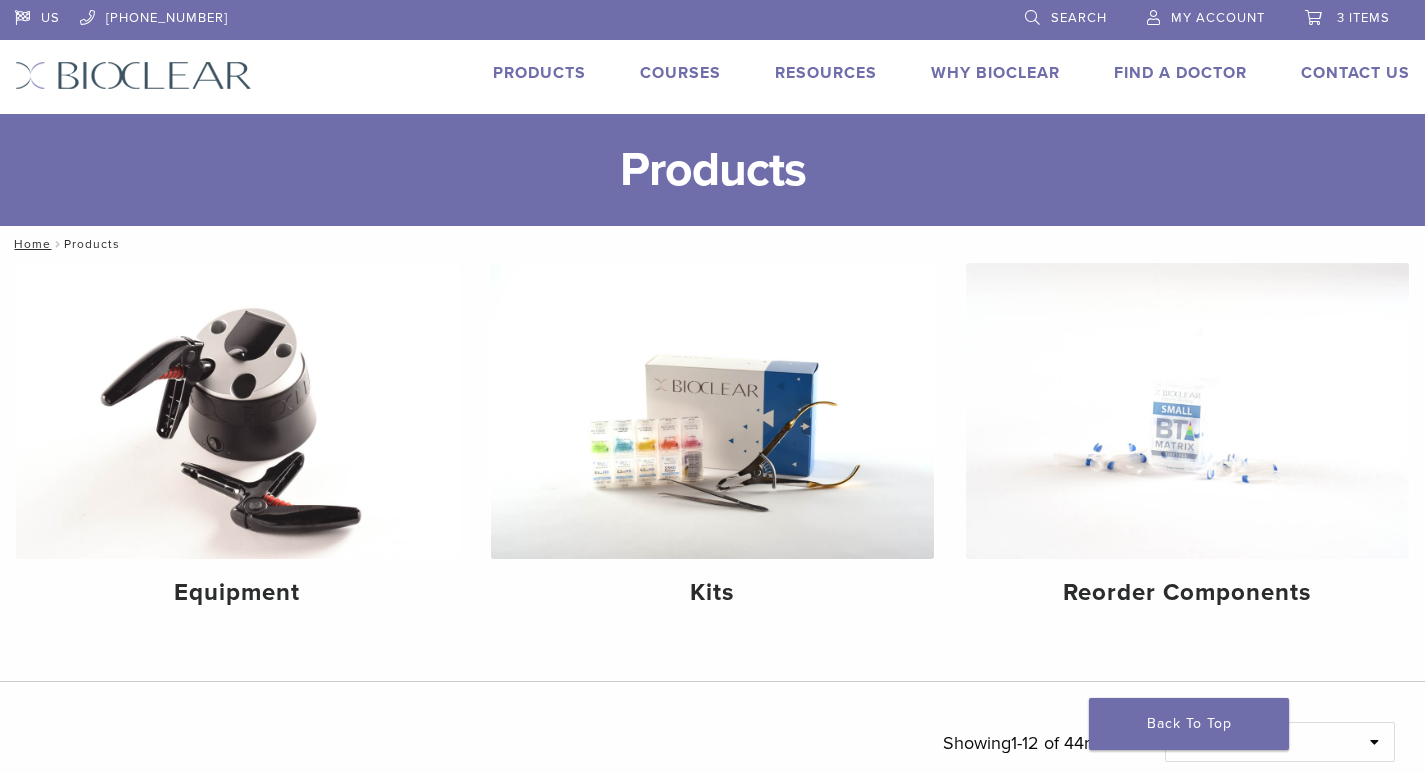 click on "3 items" at bounding box center [1347, 15] 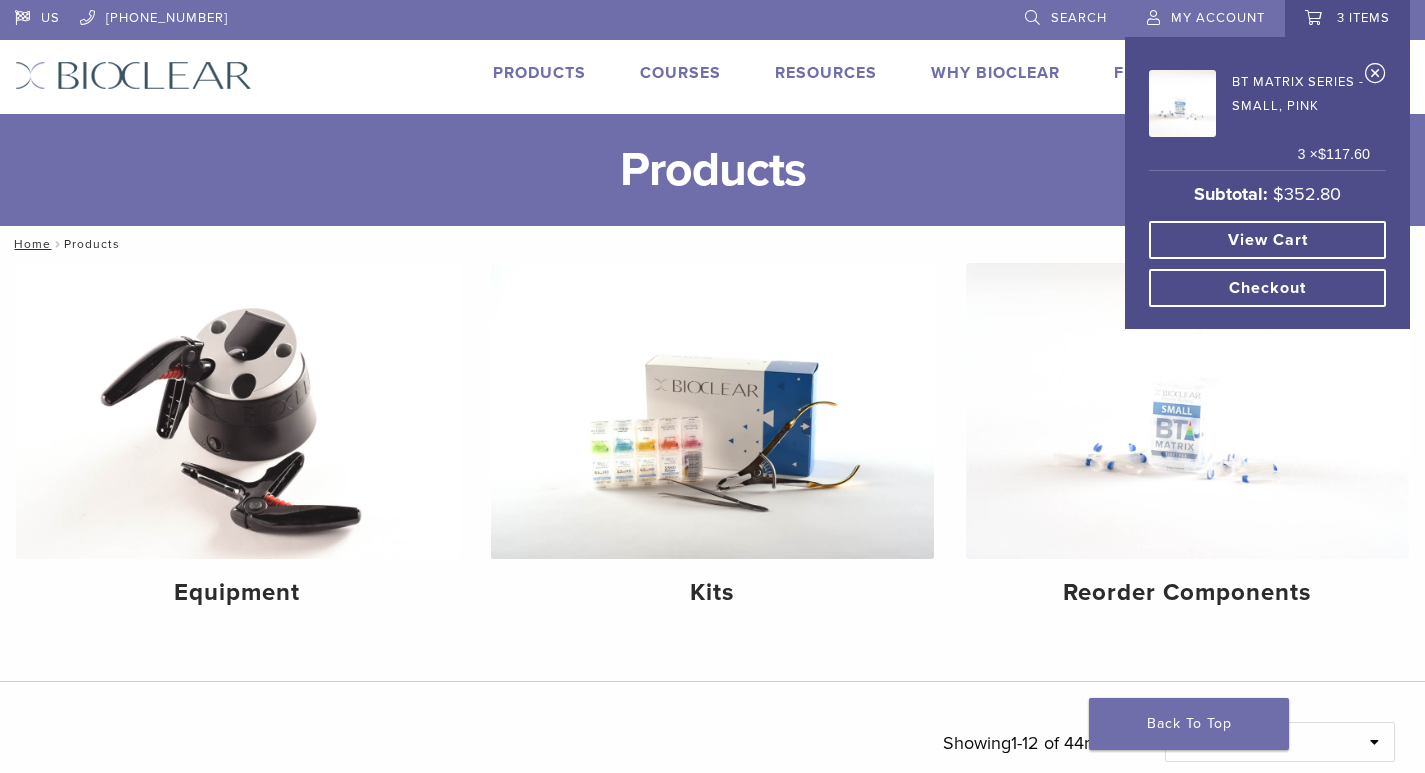click on "View cart" at bounding box center [1267, 240] 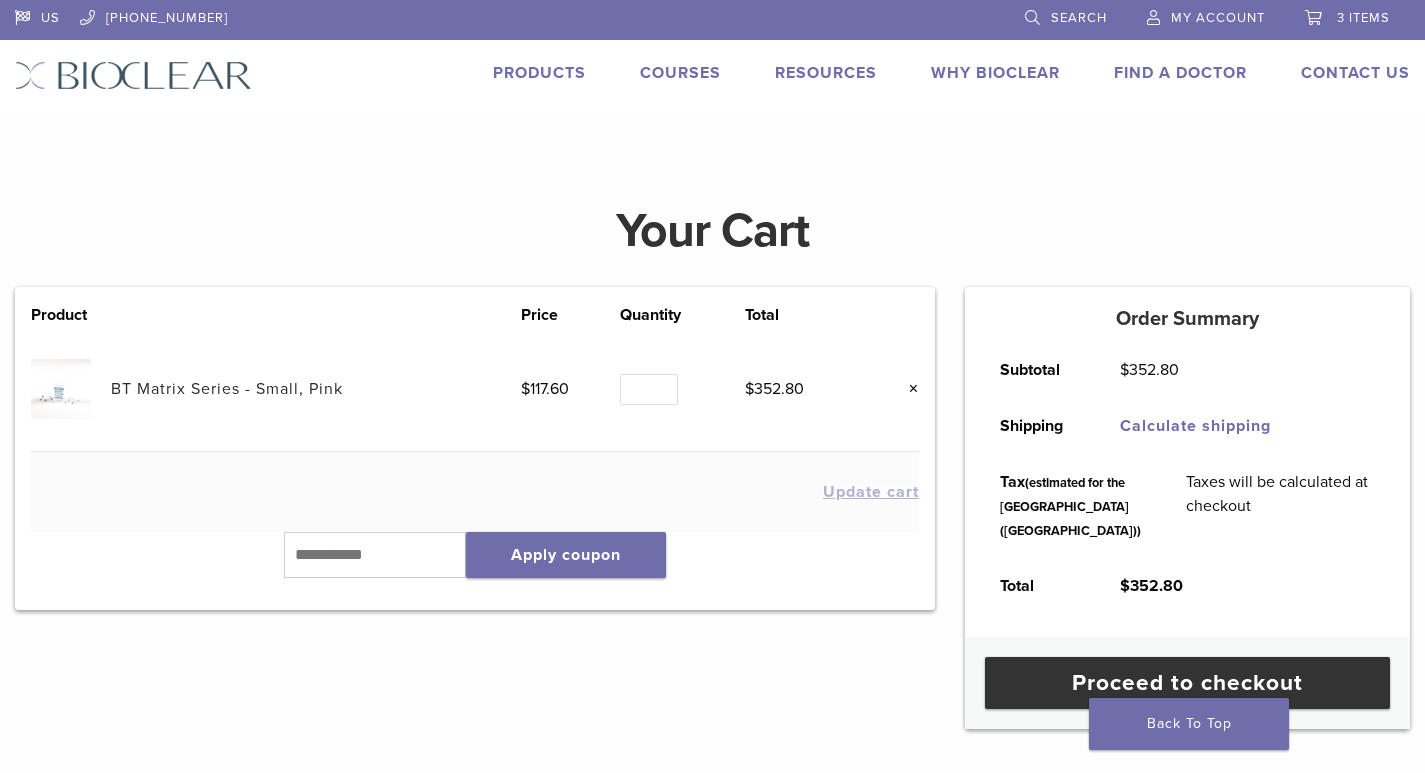 scroll, scrollTop: 0, scrollLeft: 0, axis: both 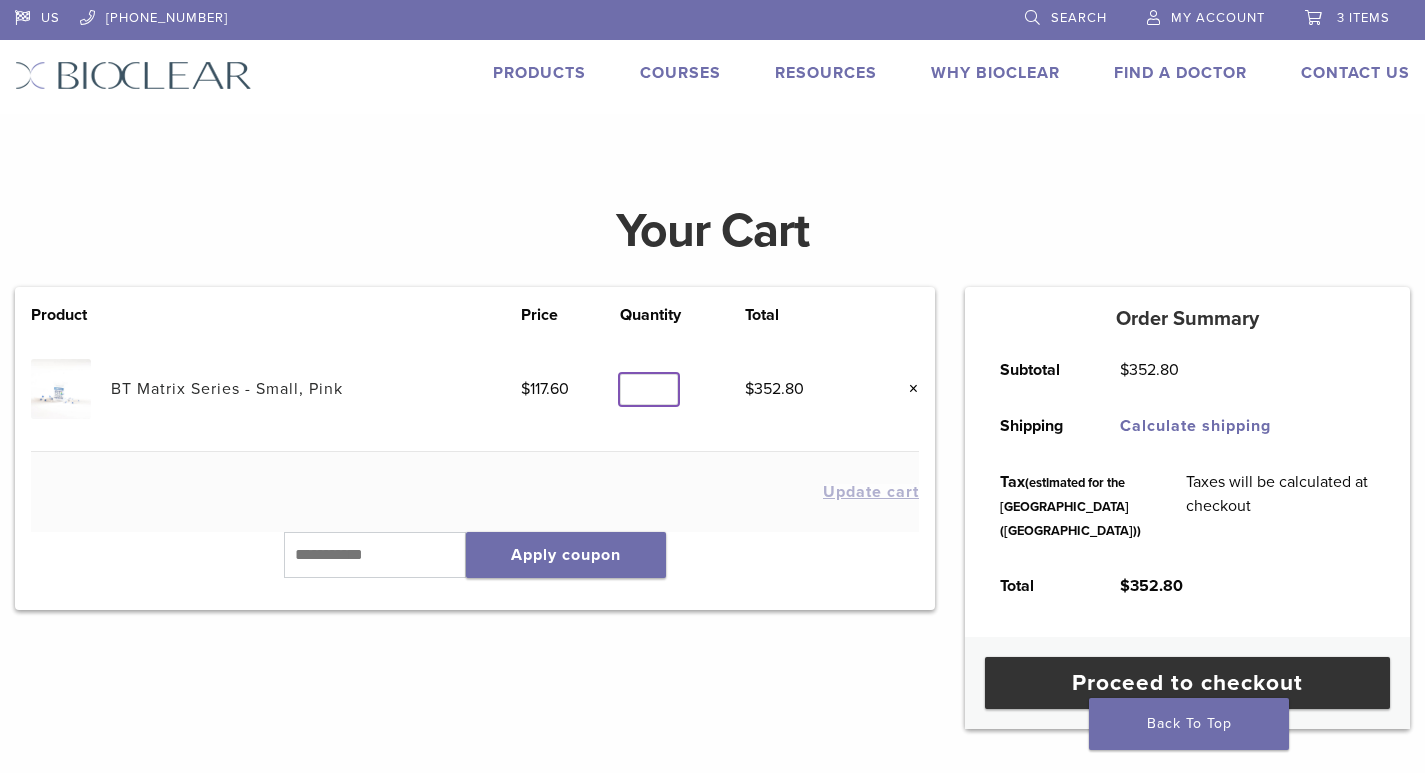 type on "*" 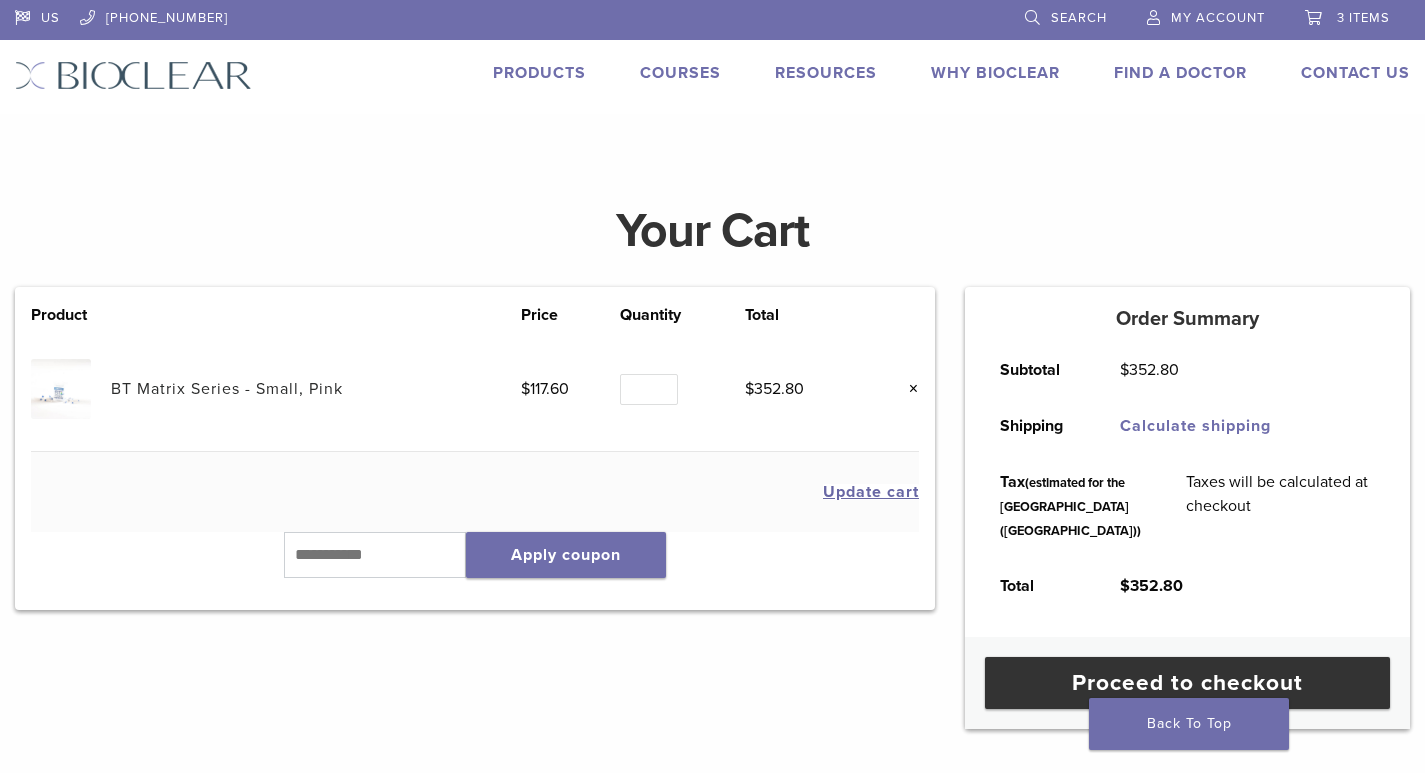 click on "Update cart" at bounding box center [871, 492] 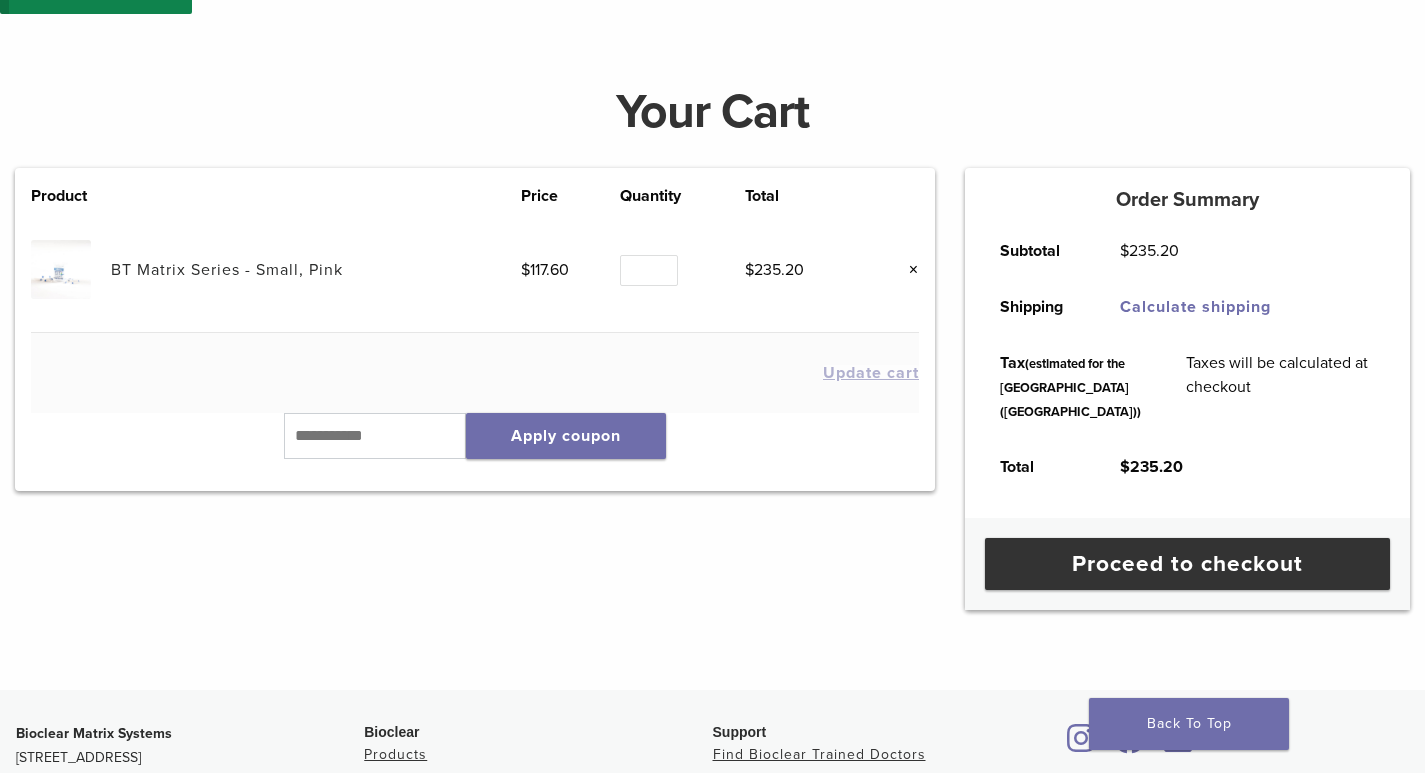 scroll, scrollTop: 659, scrollLeft: 0, axis: vertical 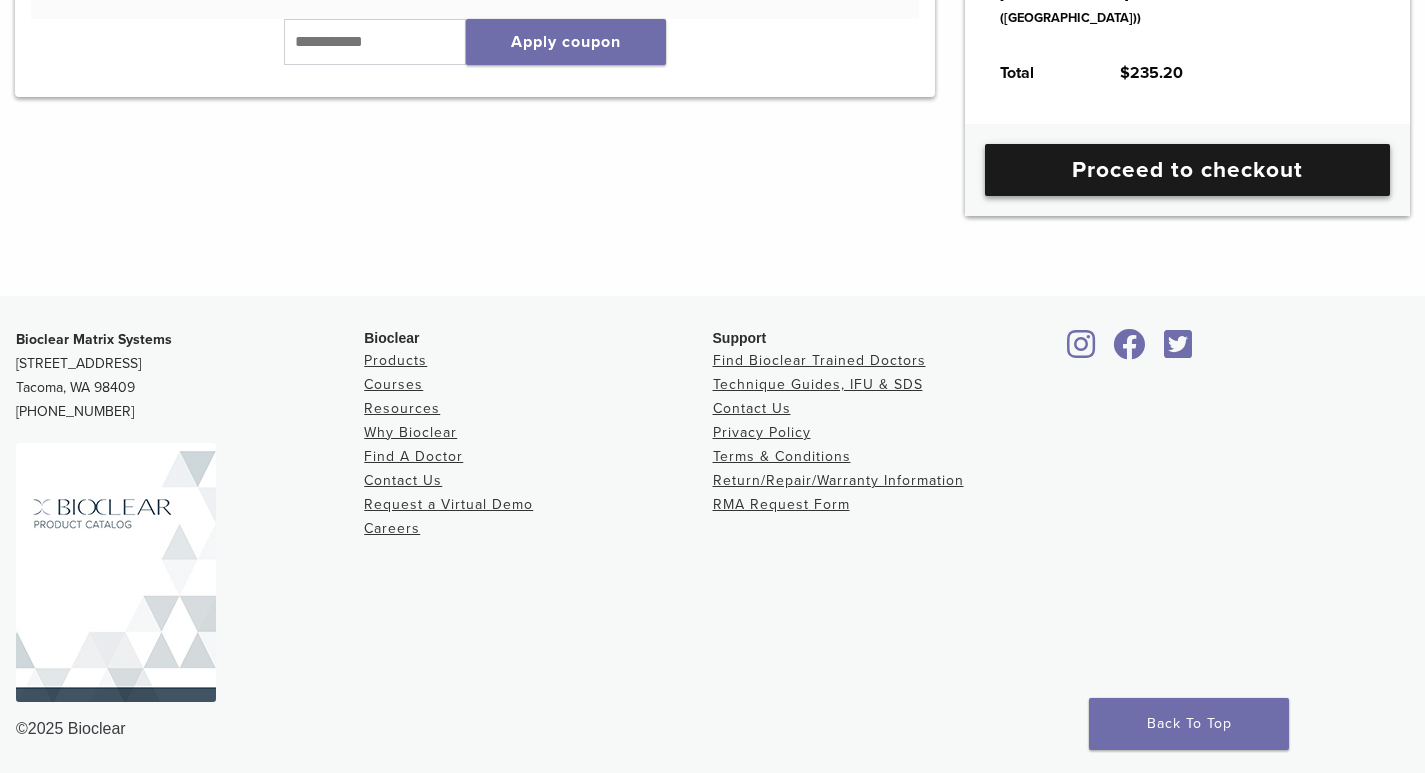 click on "Proceed to checkout" at bounding box center (1187, 170) 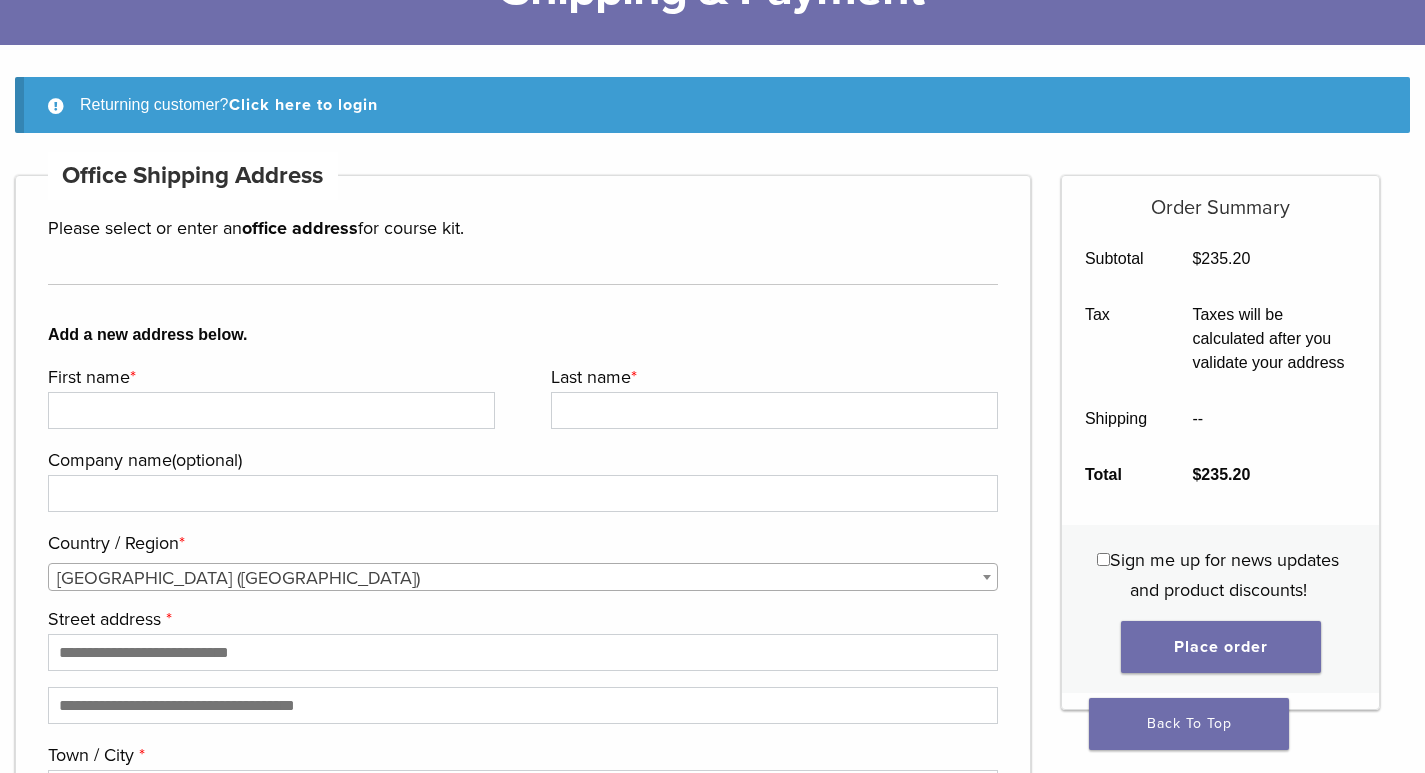 scroll, scrollTop: 200, scrollLeft: 0, axis: vertical 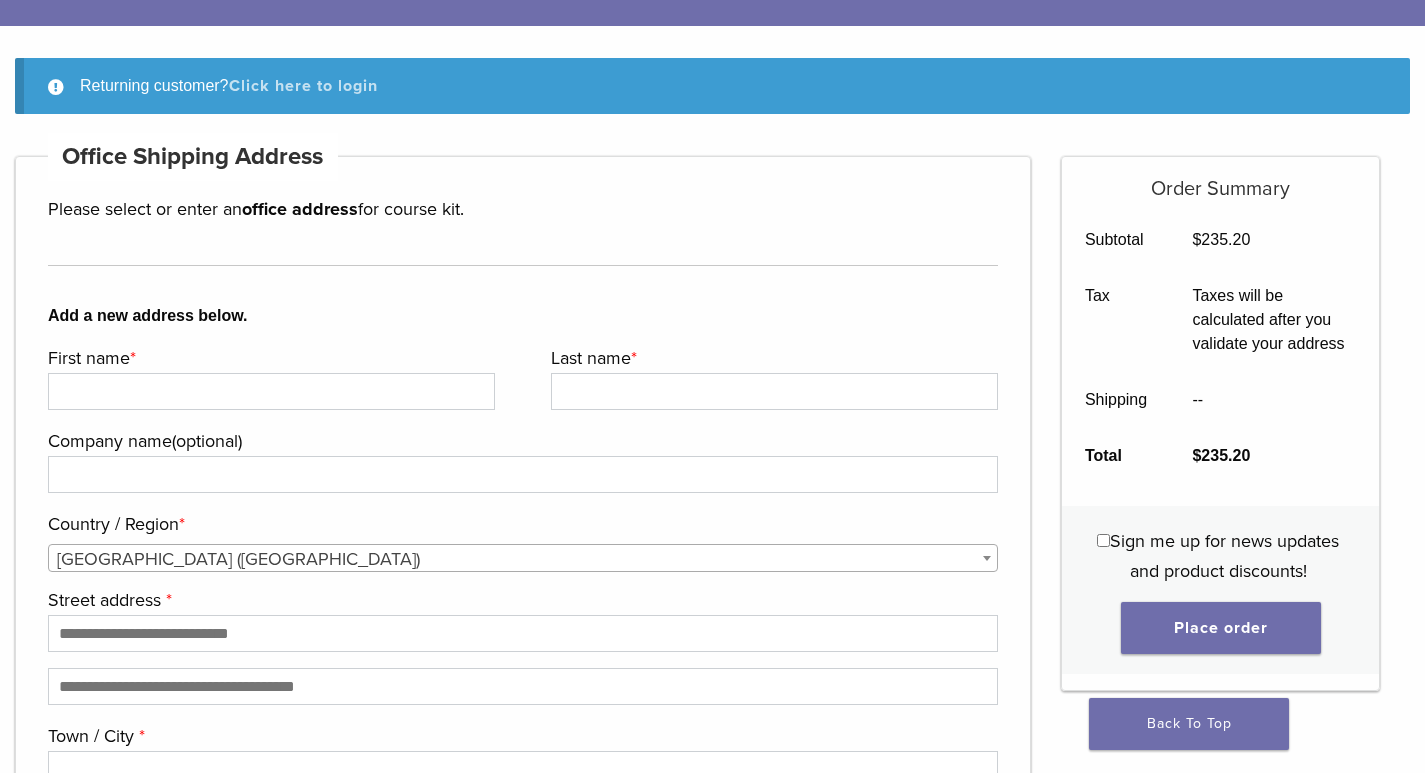 click on "Click here to login" at bounding box center [303, 86] 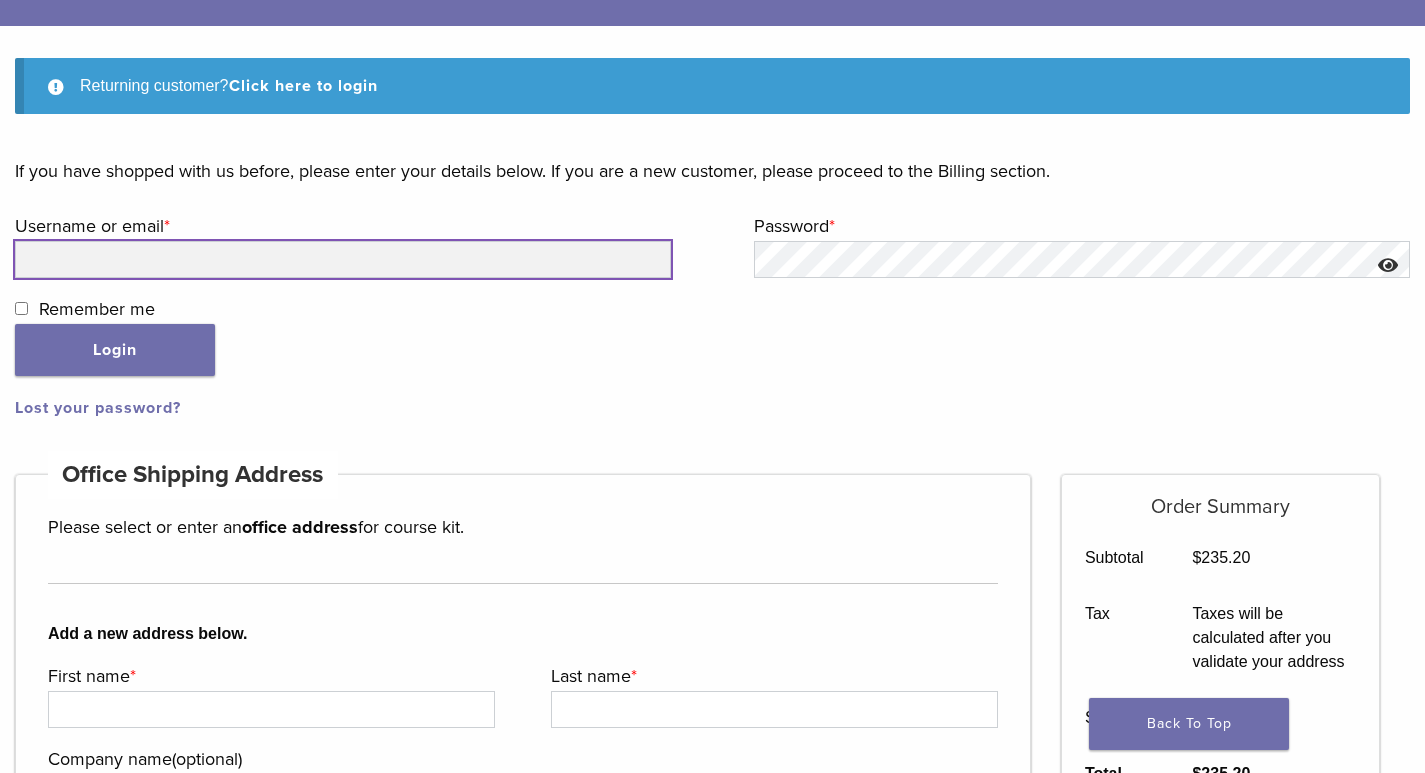 click on "Username or email  * Required" at bounding box center [343, 259] 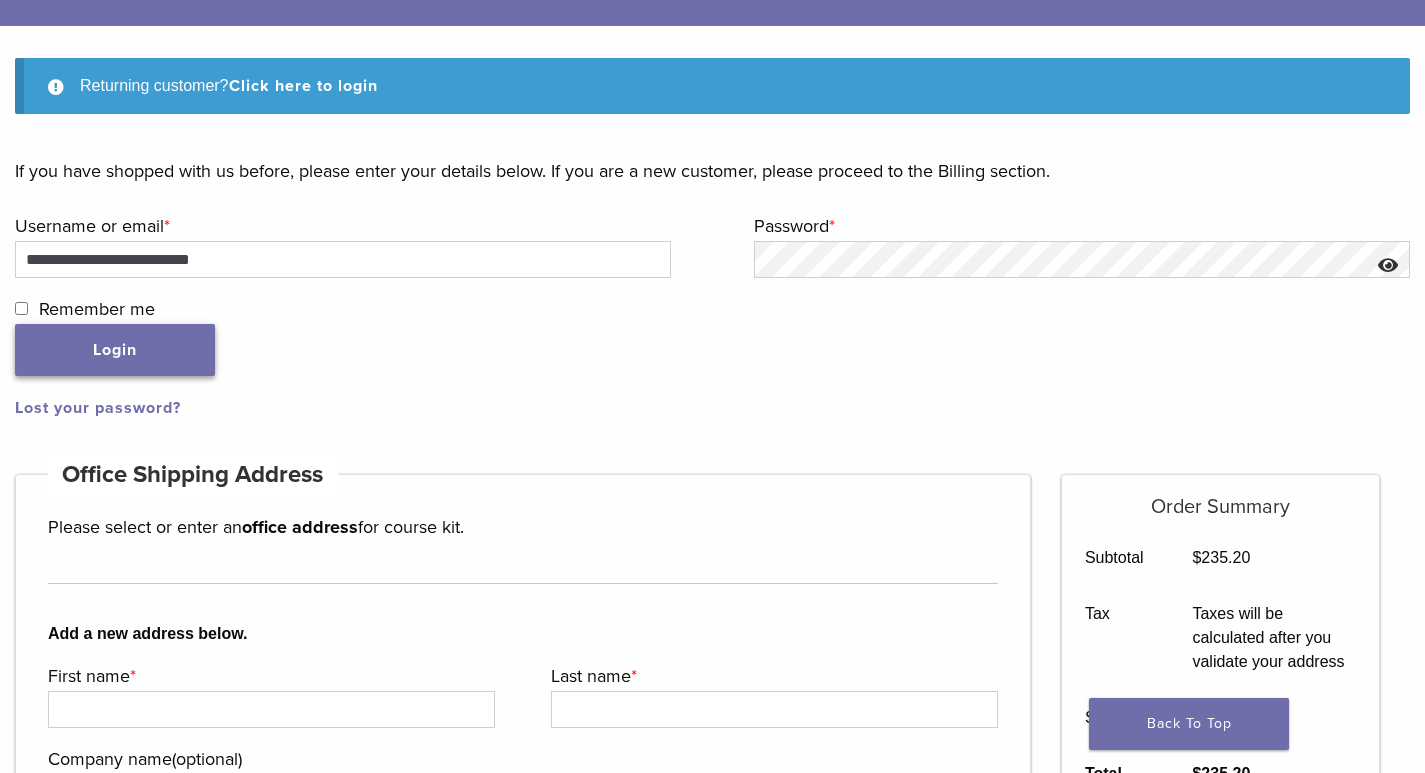 click on "Login" at bounding box center (115, 350) 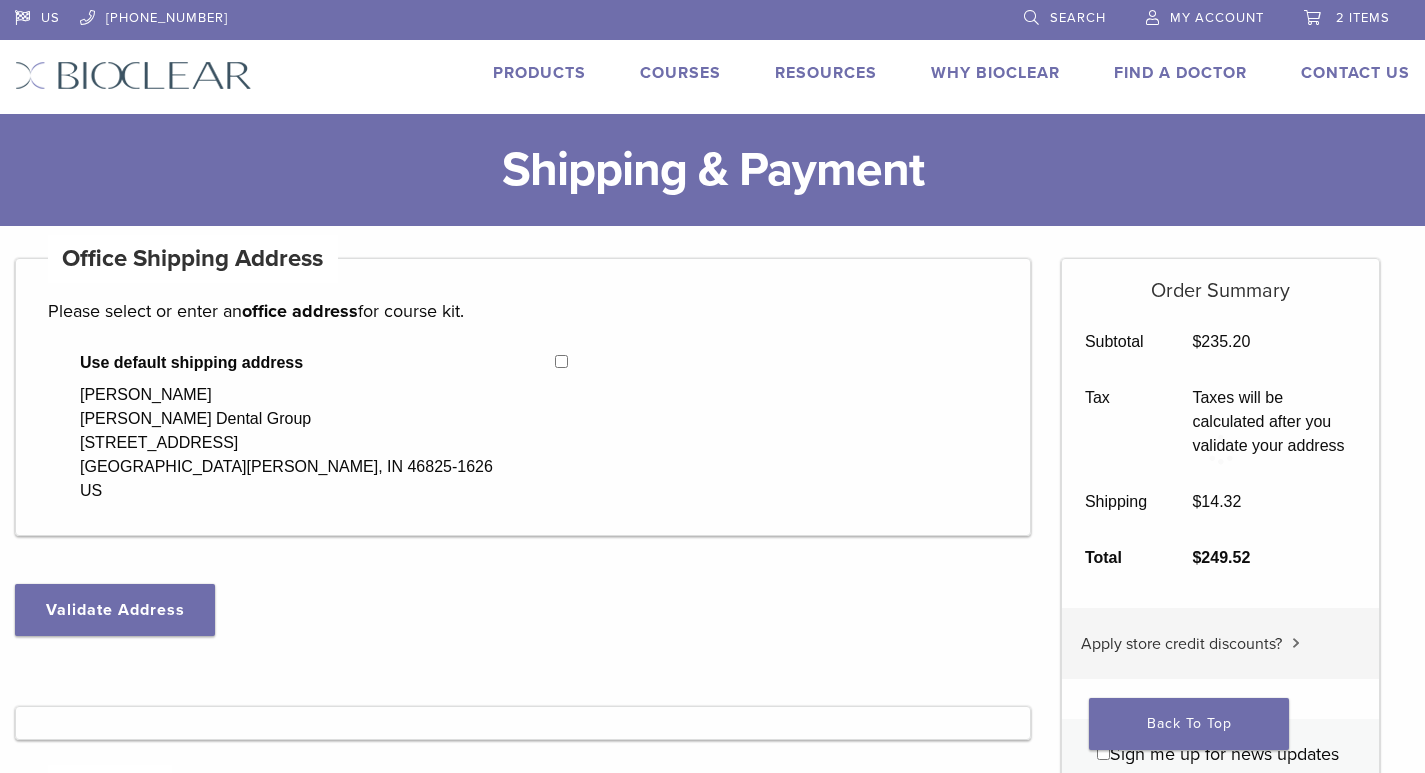 select on "**" 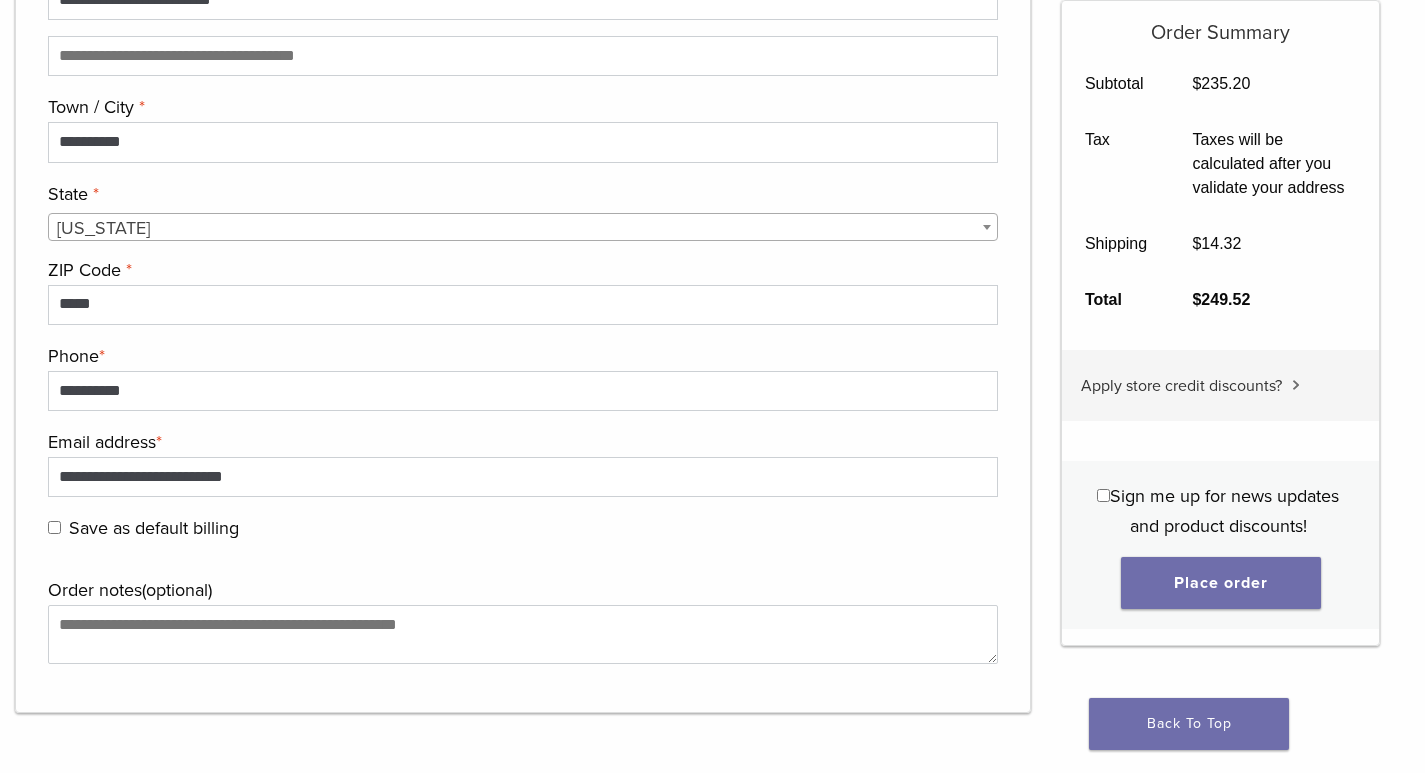 scroll, scrollTop: 1800, scrollLeft: 0, axis: vertical 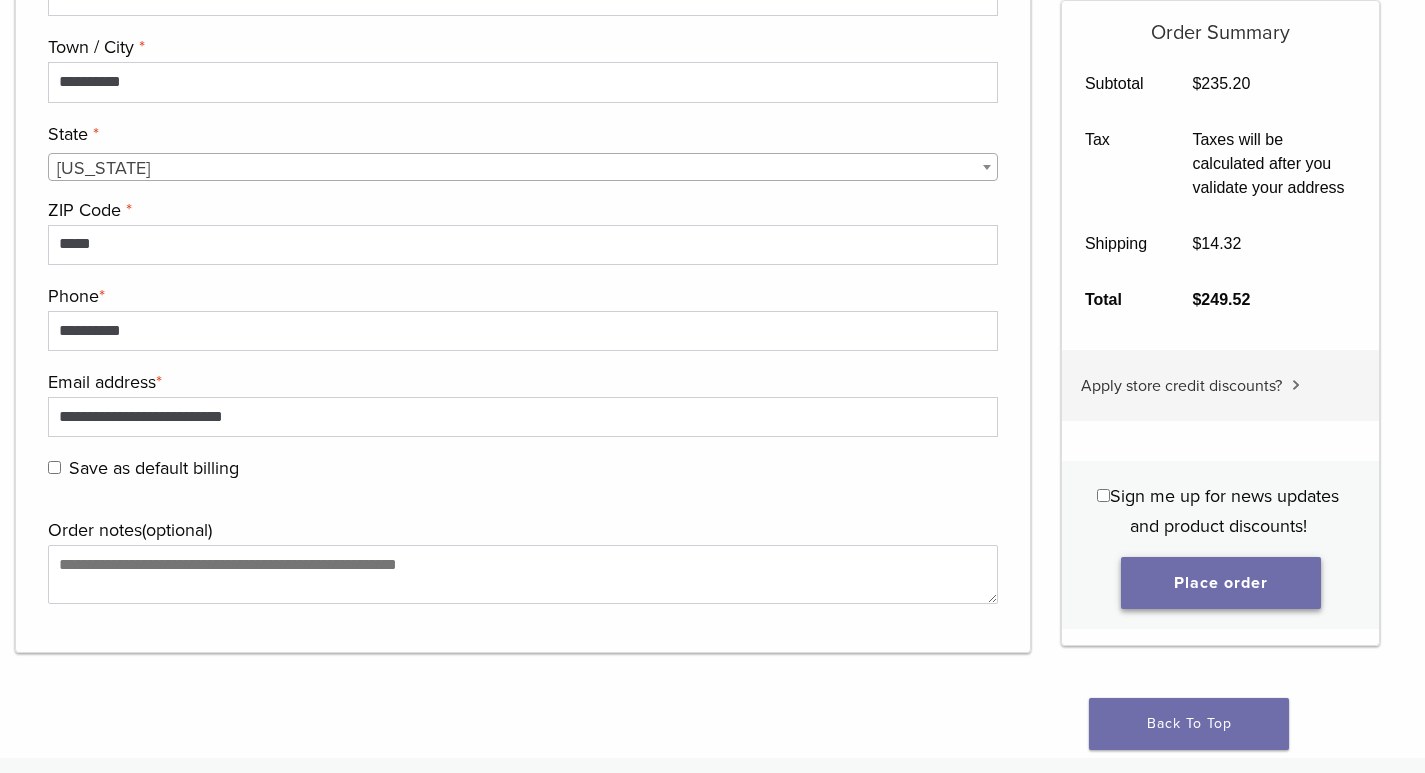 click on "Place order" at bounding box center [1221, 583] 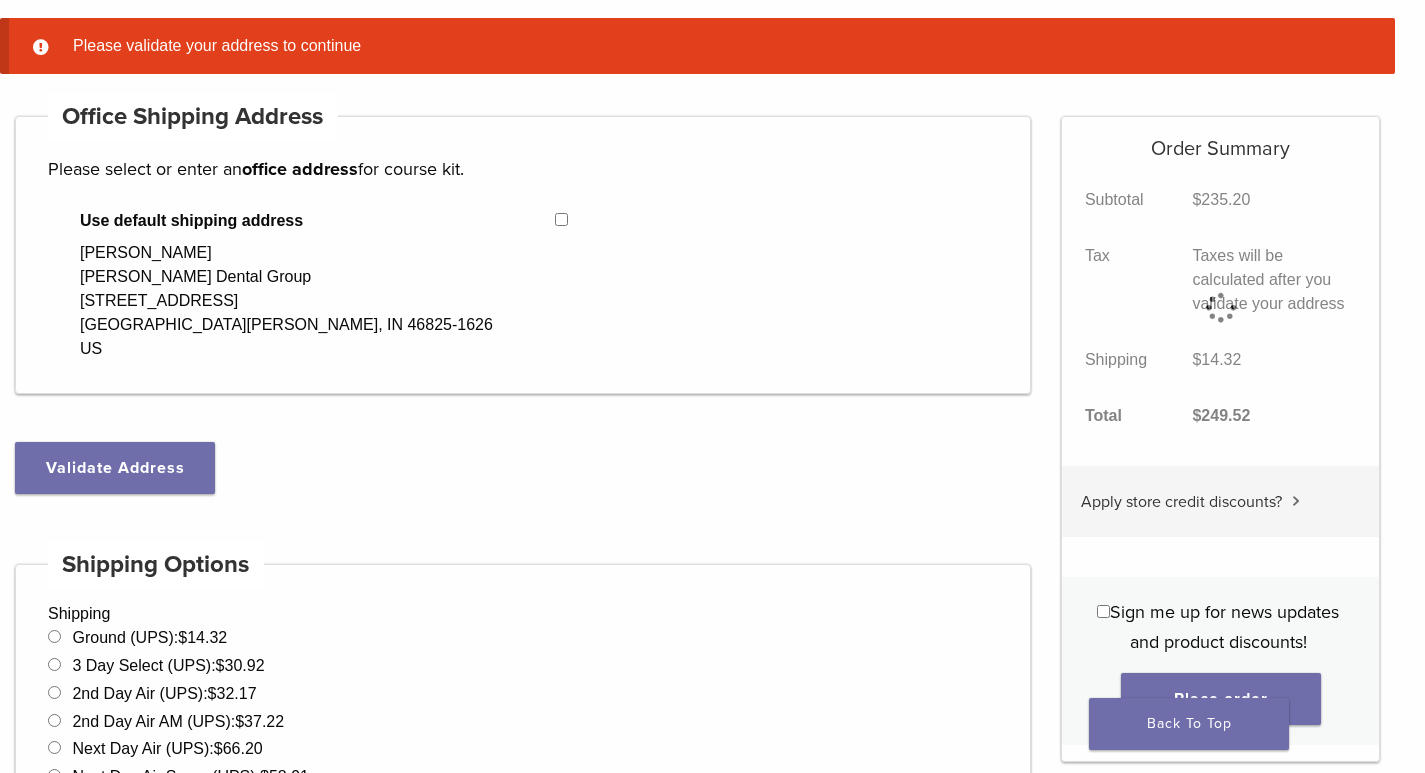 scroll, scrollTop: 158, scrollLeft: 0, axis: vertical 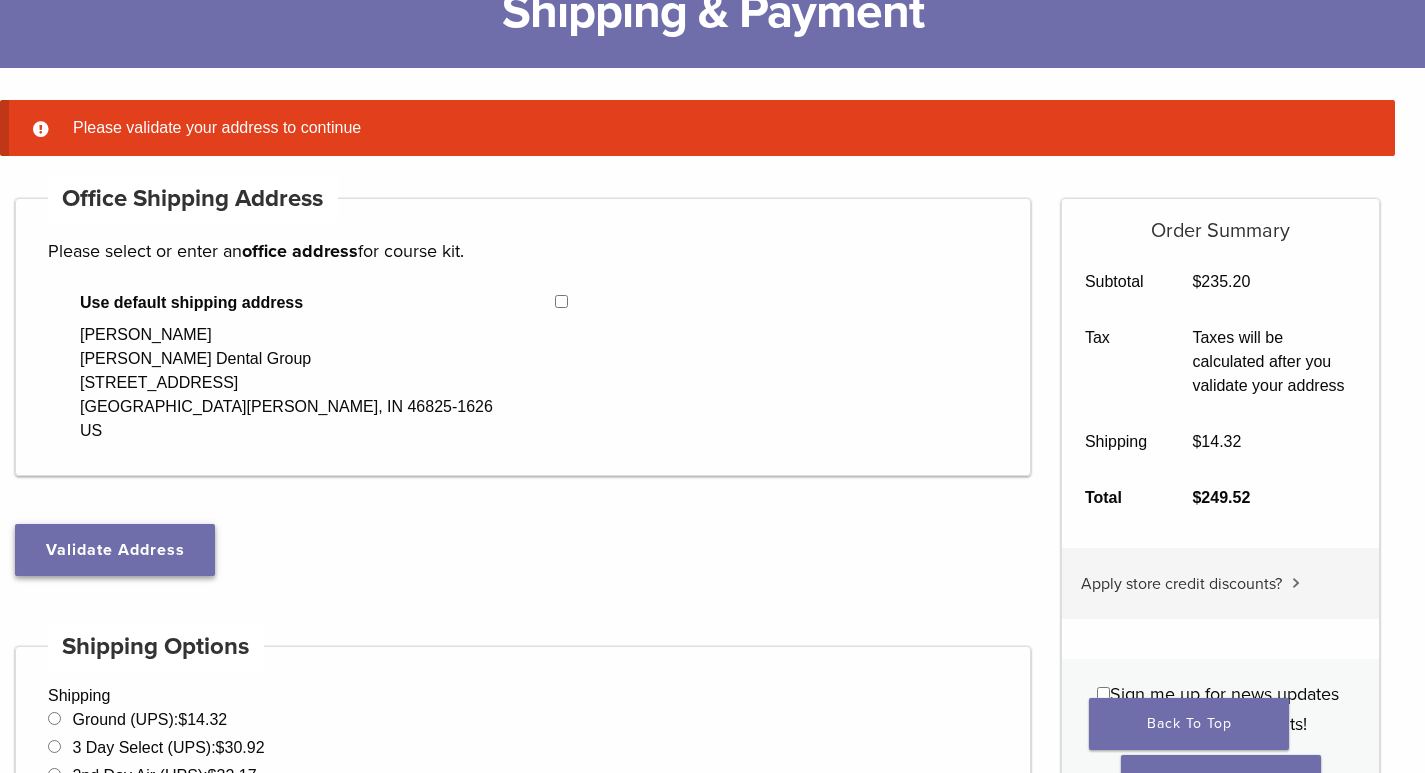 click on "Validate Address" at bounding box center (115, 550) 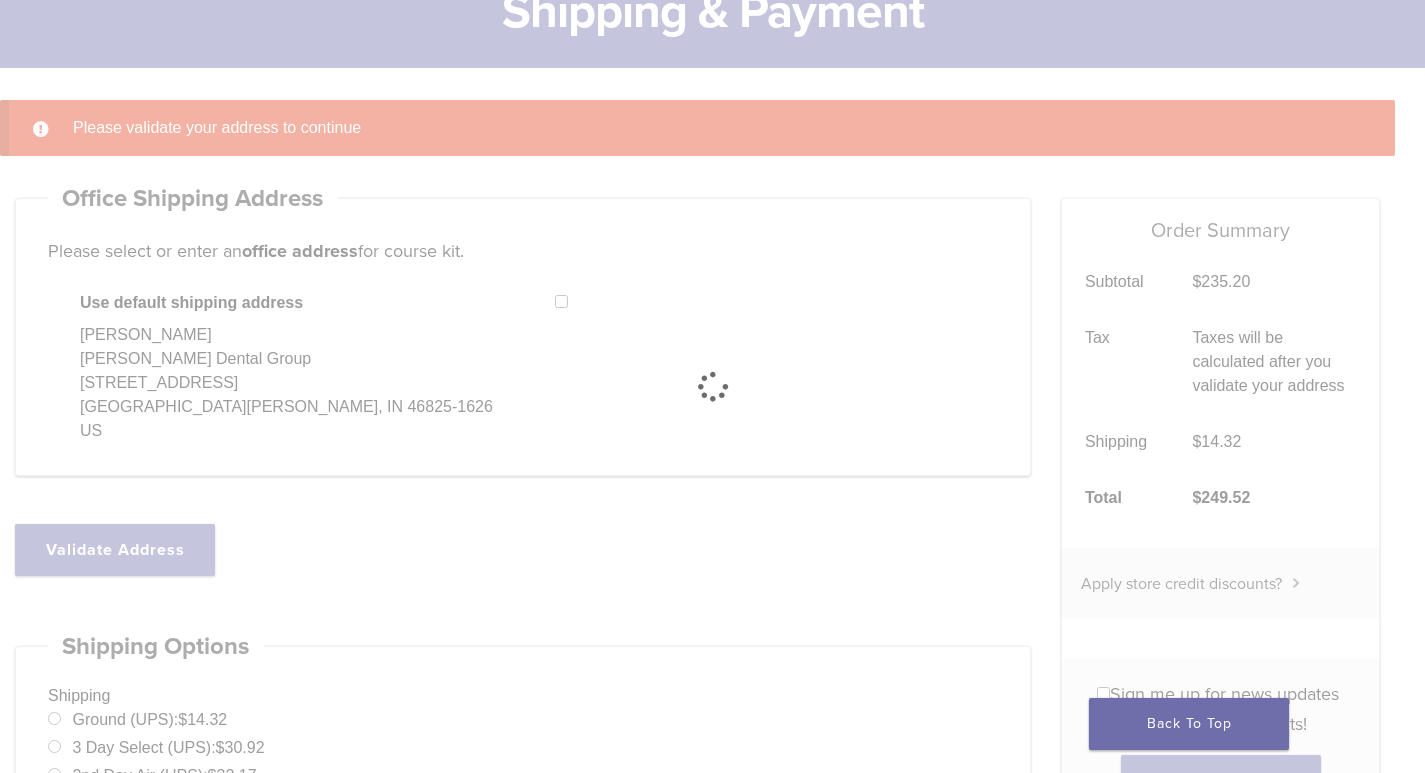select on "**" 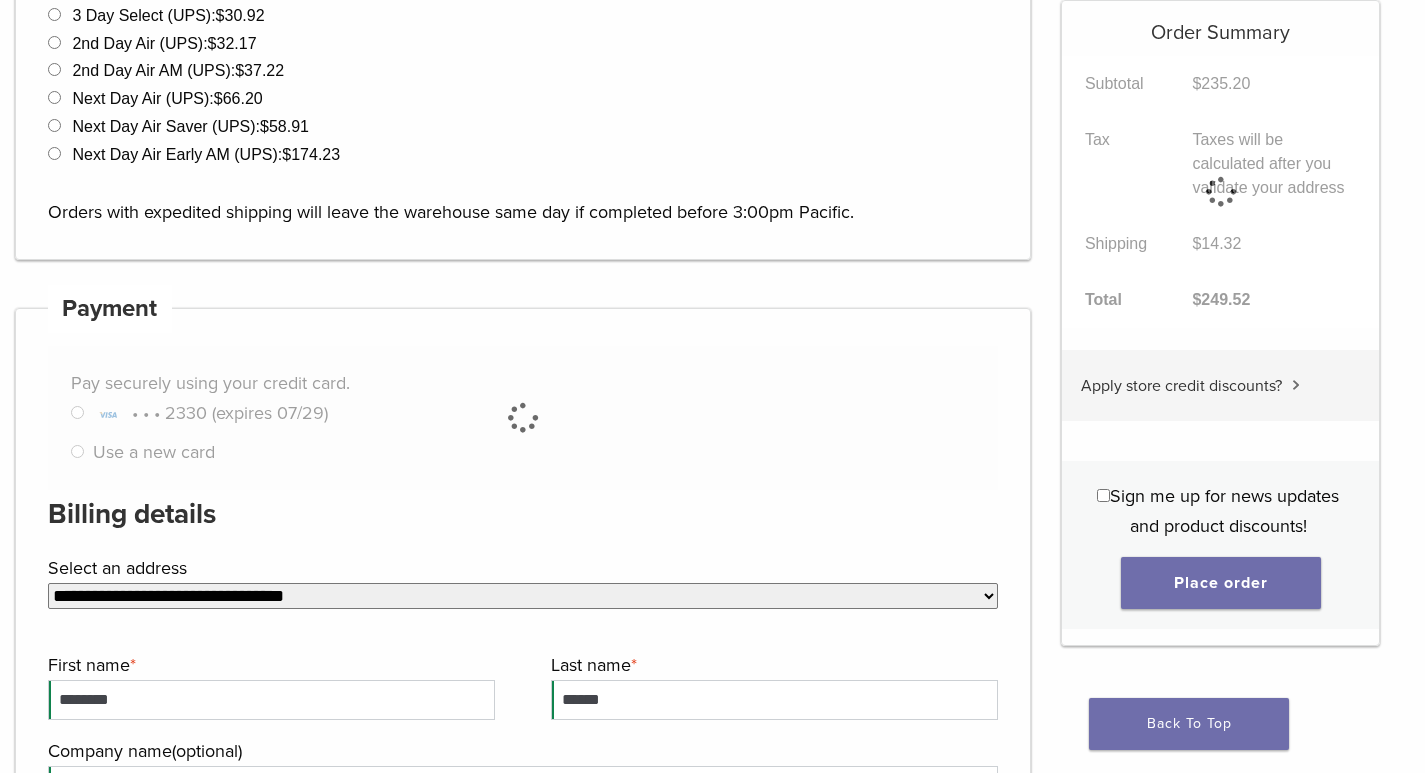 scroll, scrollTop: 1058, scrollLeft: 0, axis: vertical 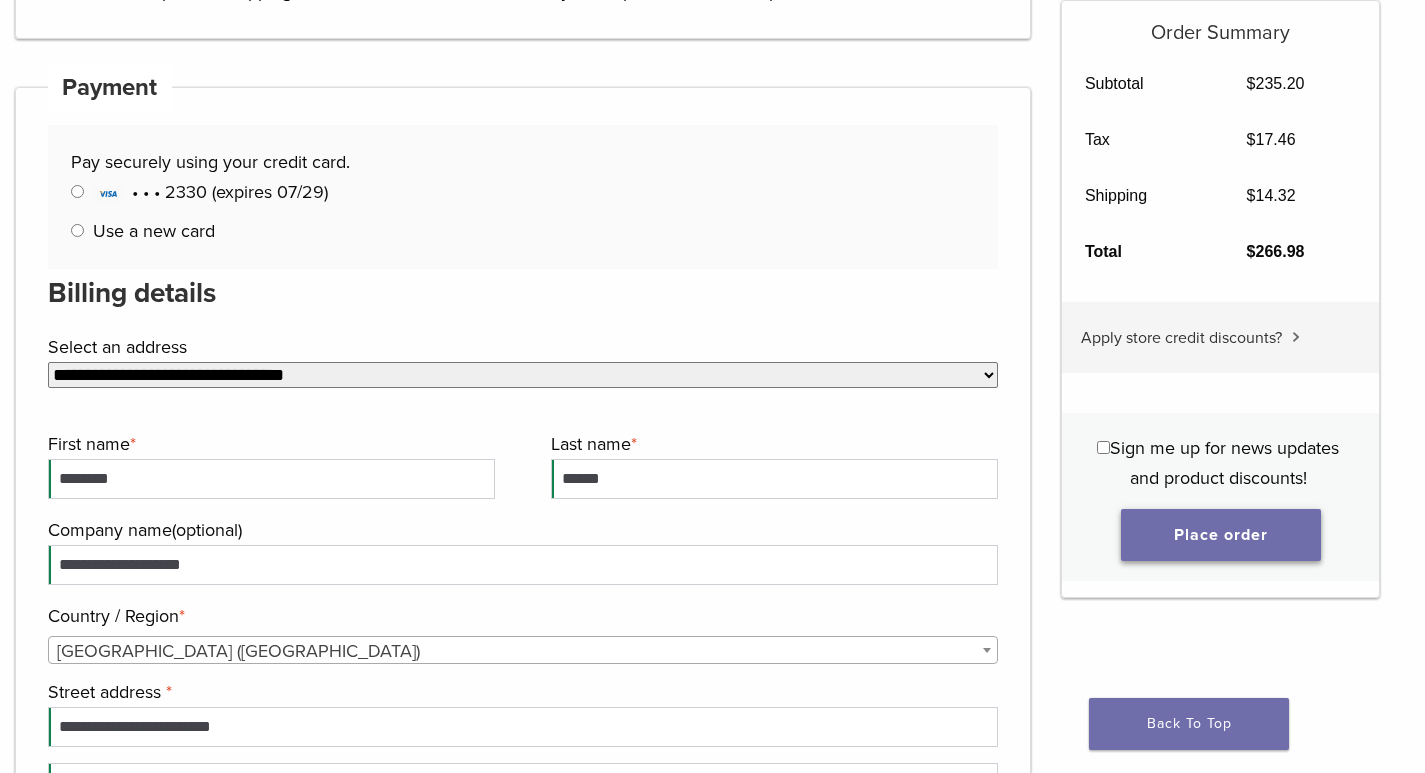 click on "Place order" at bounding box center [1221, 535] 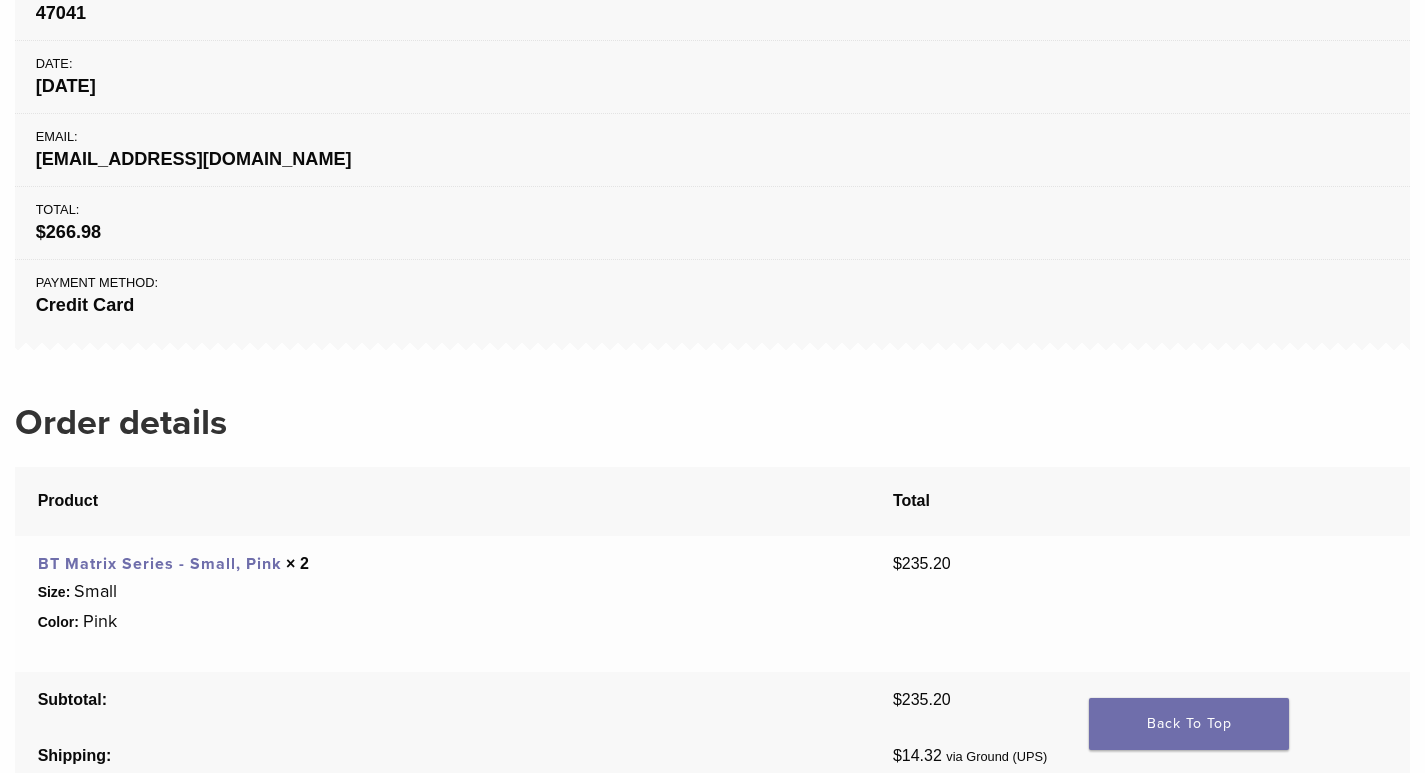 scroll, scrollTop: 300, scrollLeft: 0, axis: vertical 